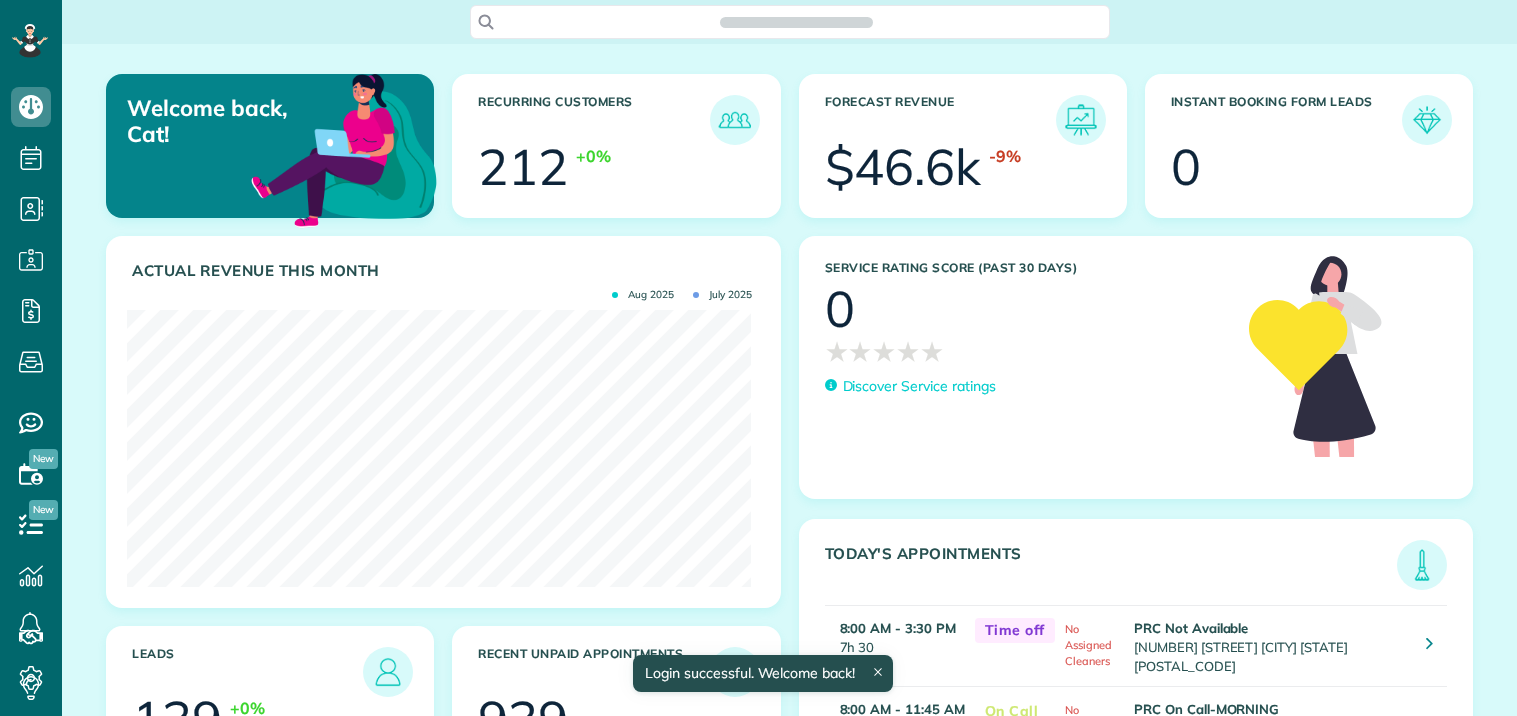 scroll, scrollTop: 0, scrollLeft: 0, axis: both 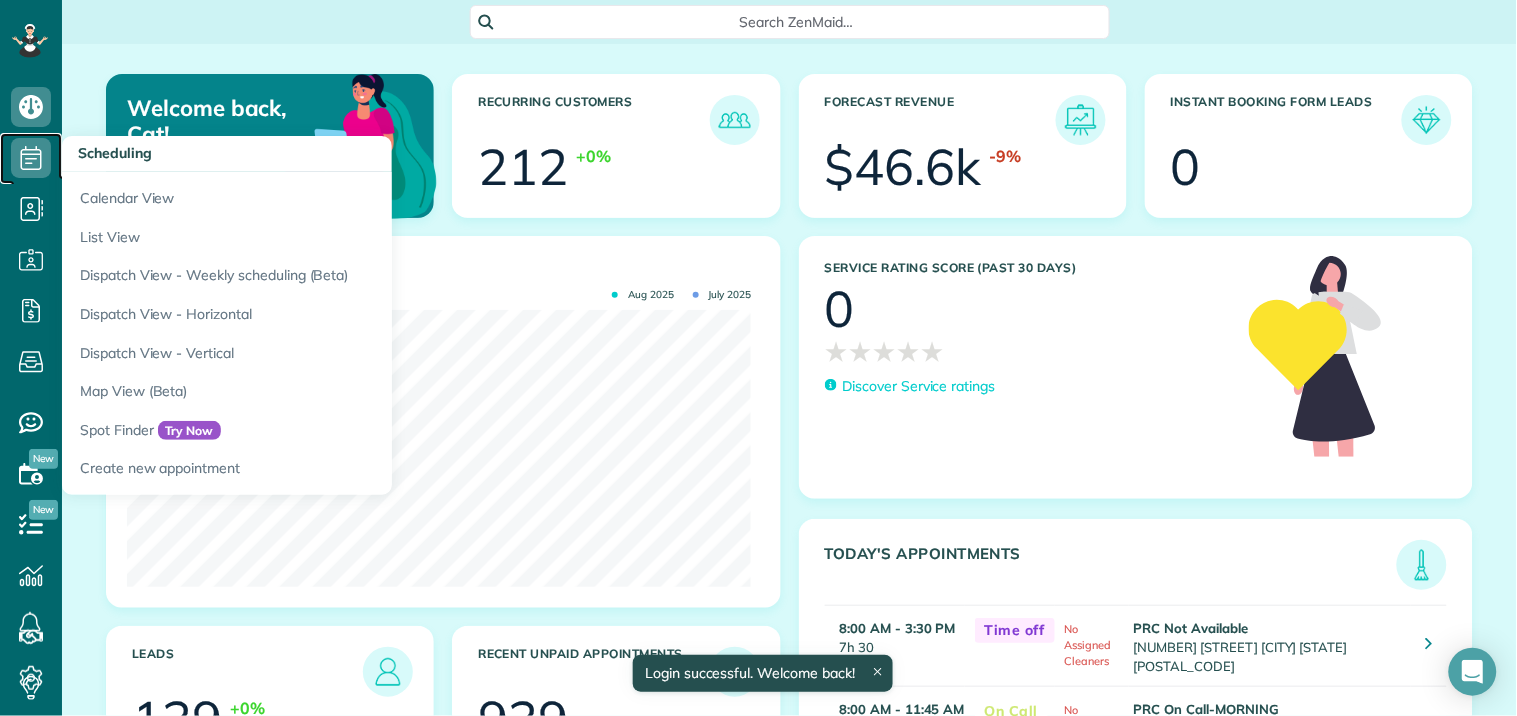 click 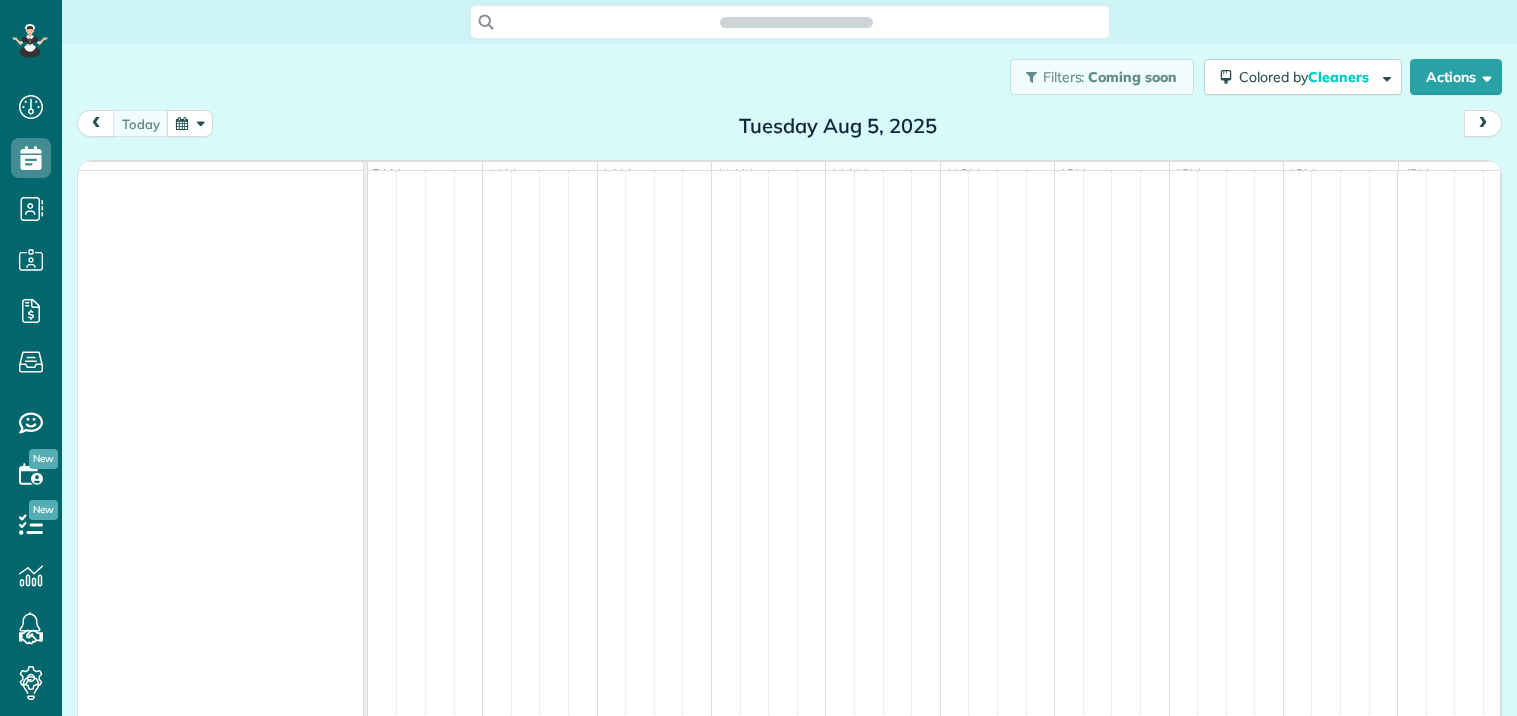 scroll, scrollTop: 0, scrollLeft: 0, axis: both 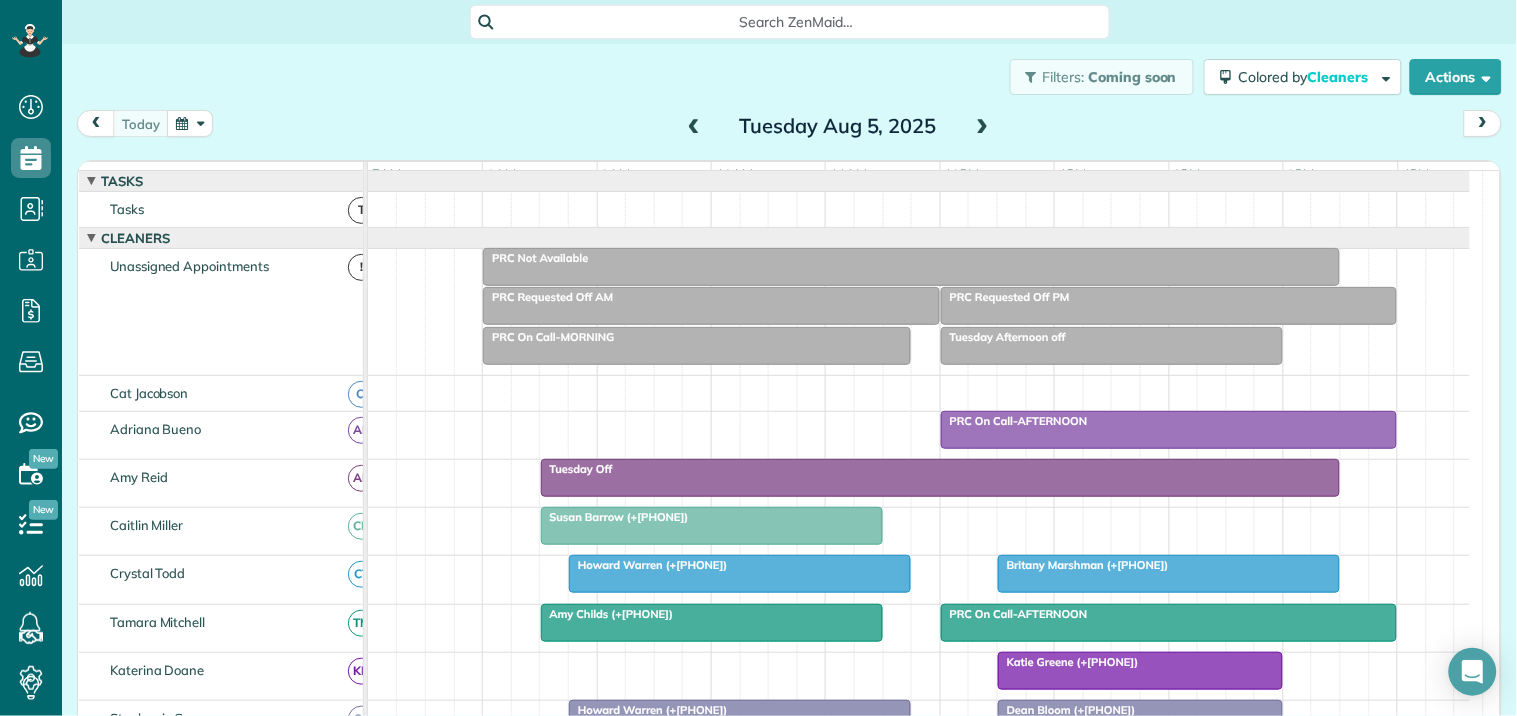 click at bounding box center [983, 127] 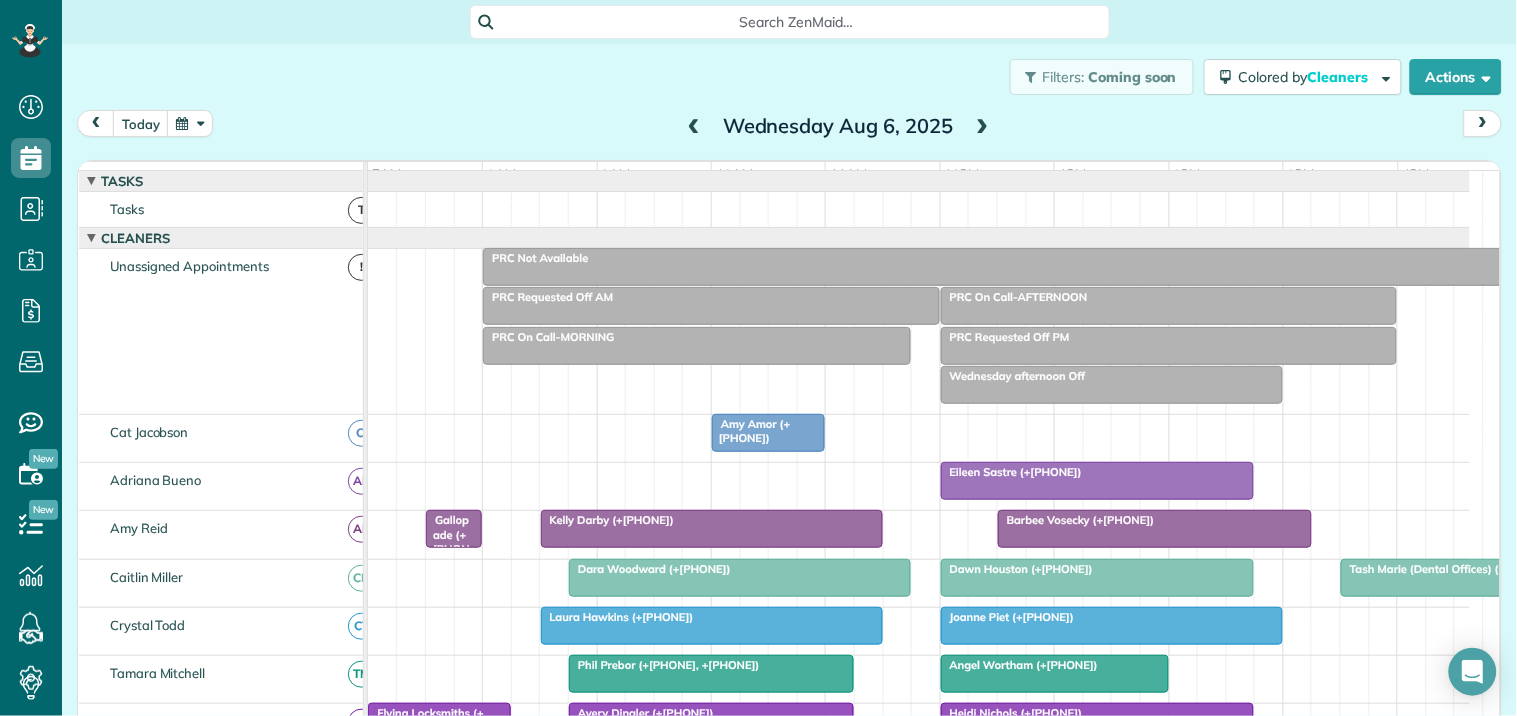 scroll, scrollTop: 317, scrollLeft: 0, axis: vertical 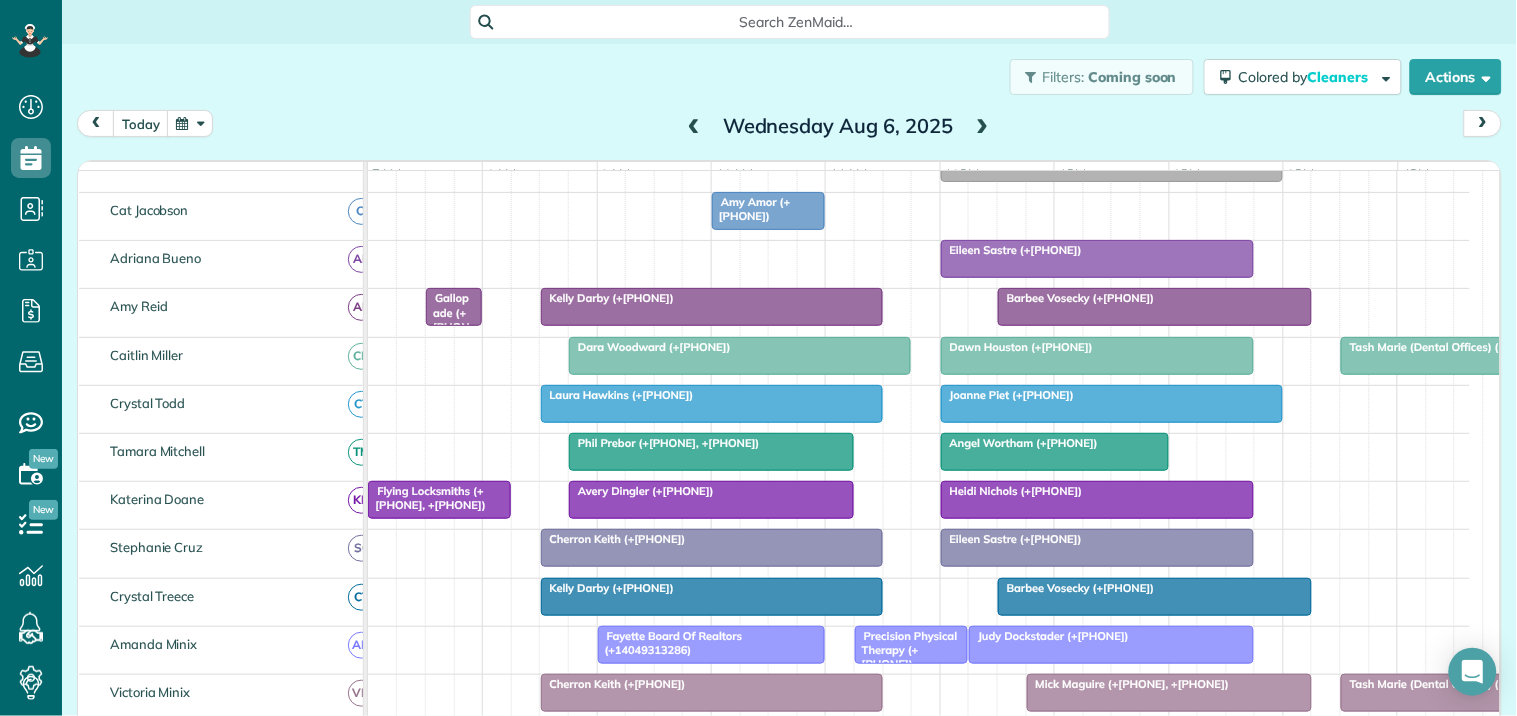 click on "Phil Prebor (+[PHONE], +[PHONE])" at bounding box center [664, 443] 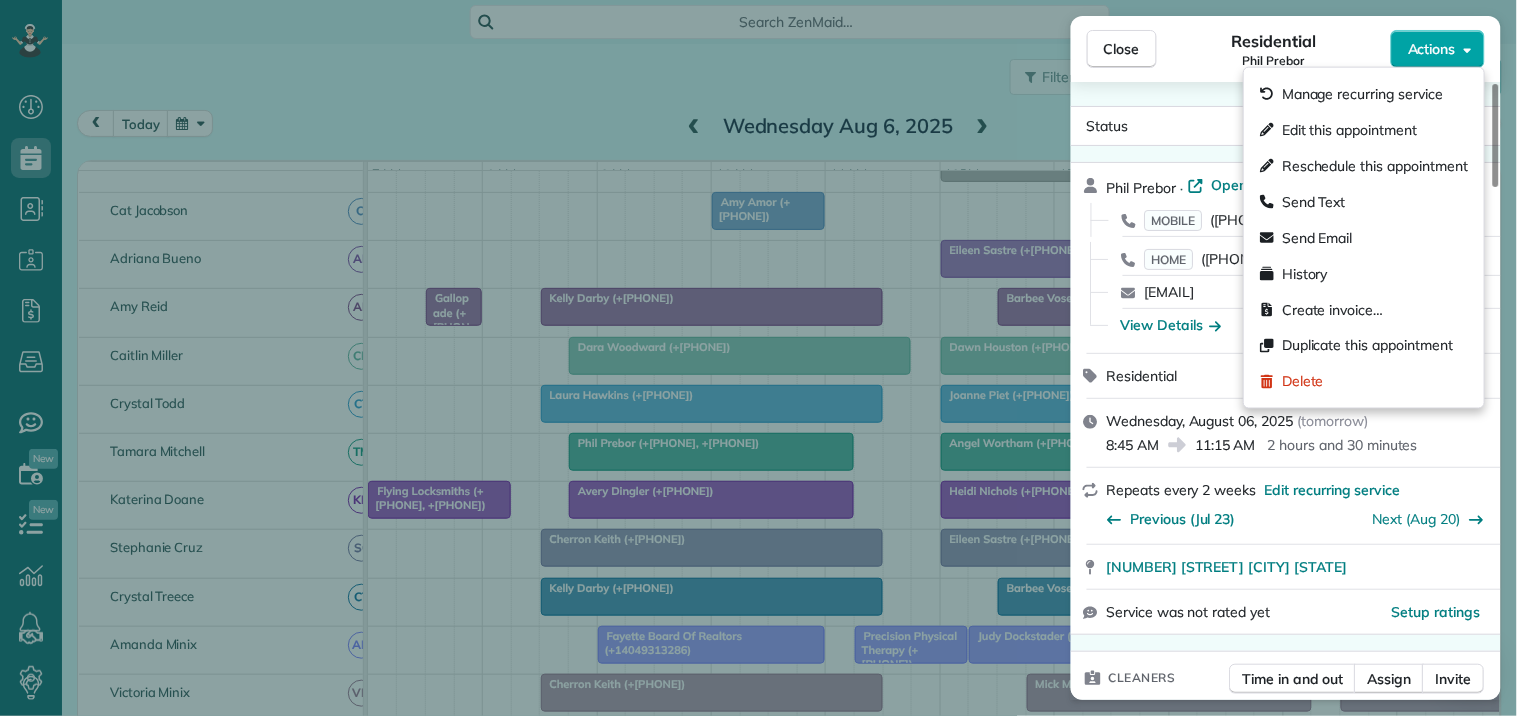 click 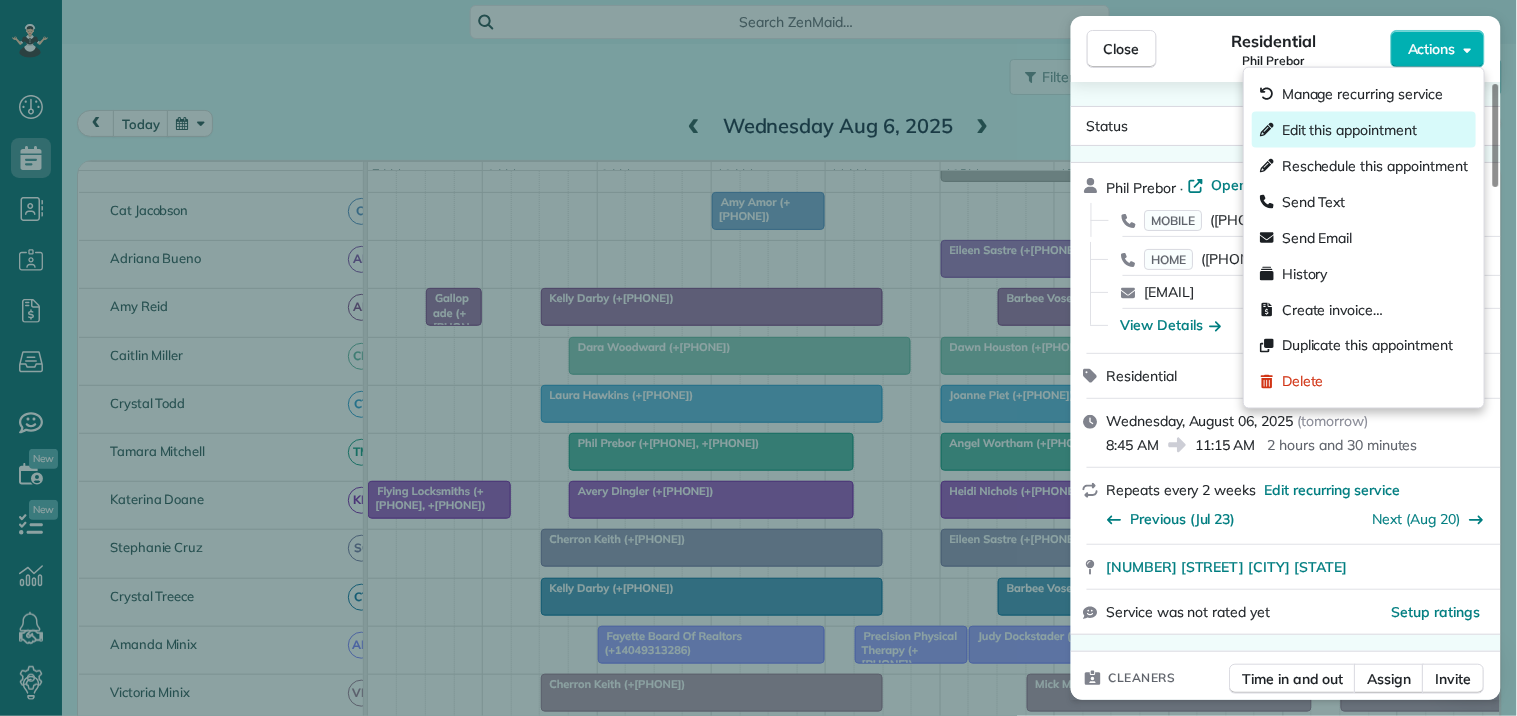 click on "Edit this appointment" at bounding box center [1349, 130] 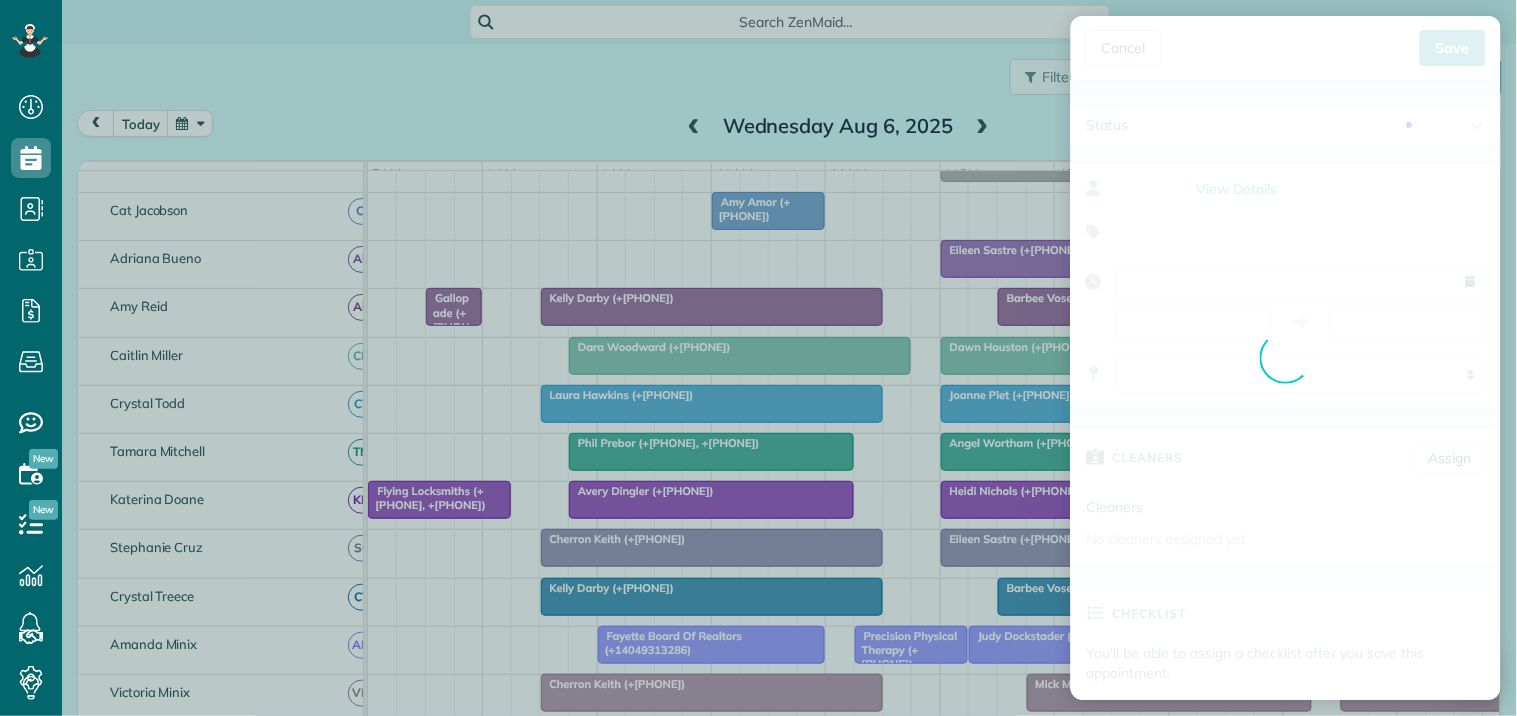 type on "**********" 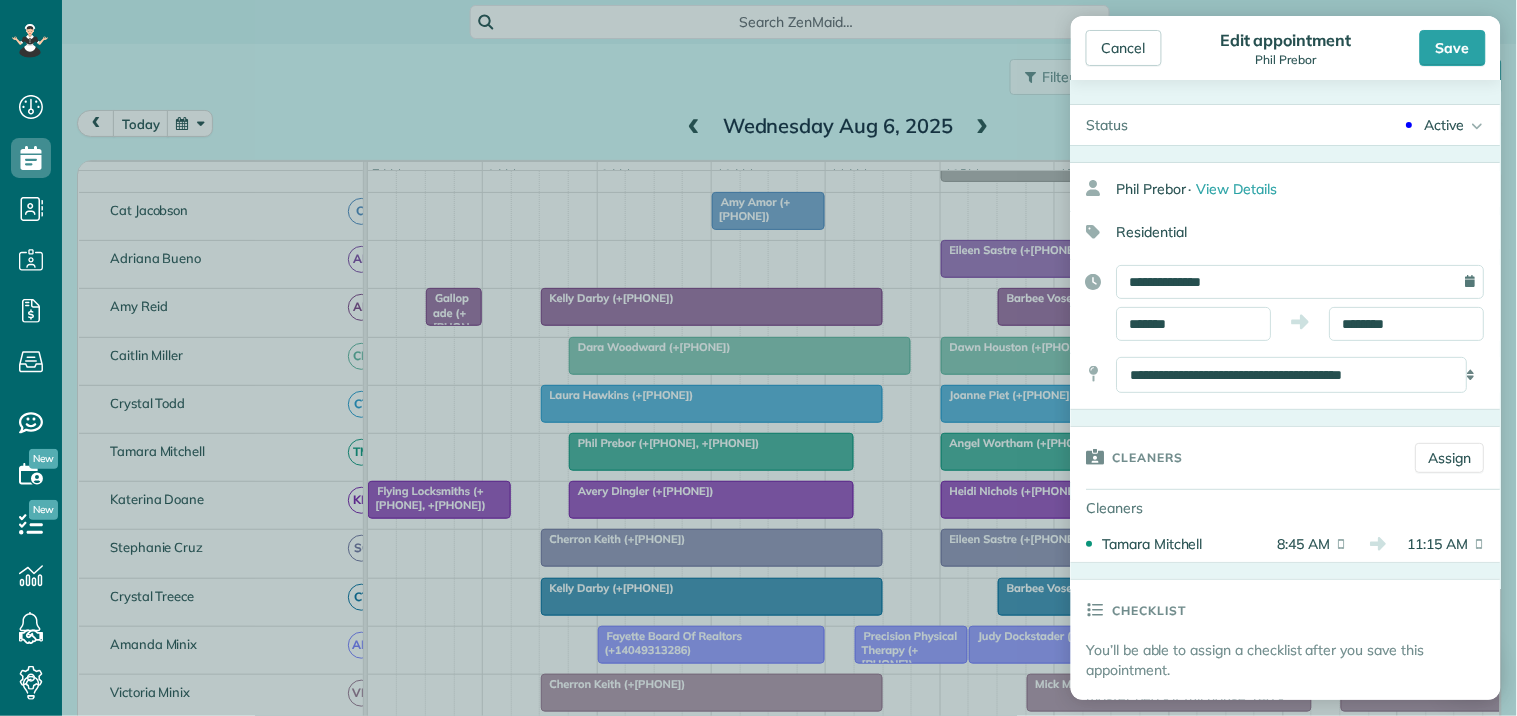 click on "Active
Active
Quote
On Call
Time off
Stand-By" at bounding box center (1323, 125) 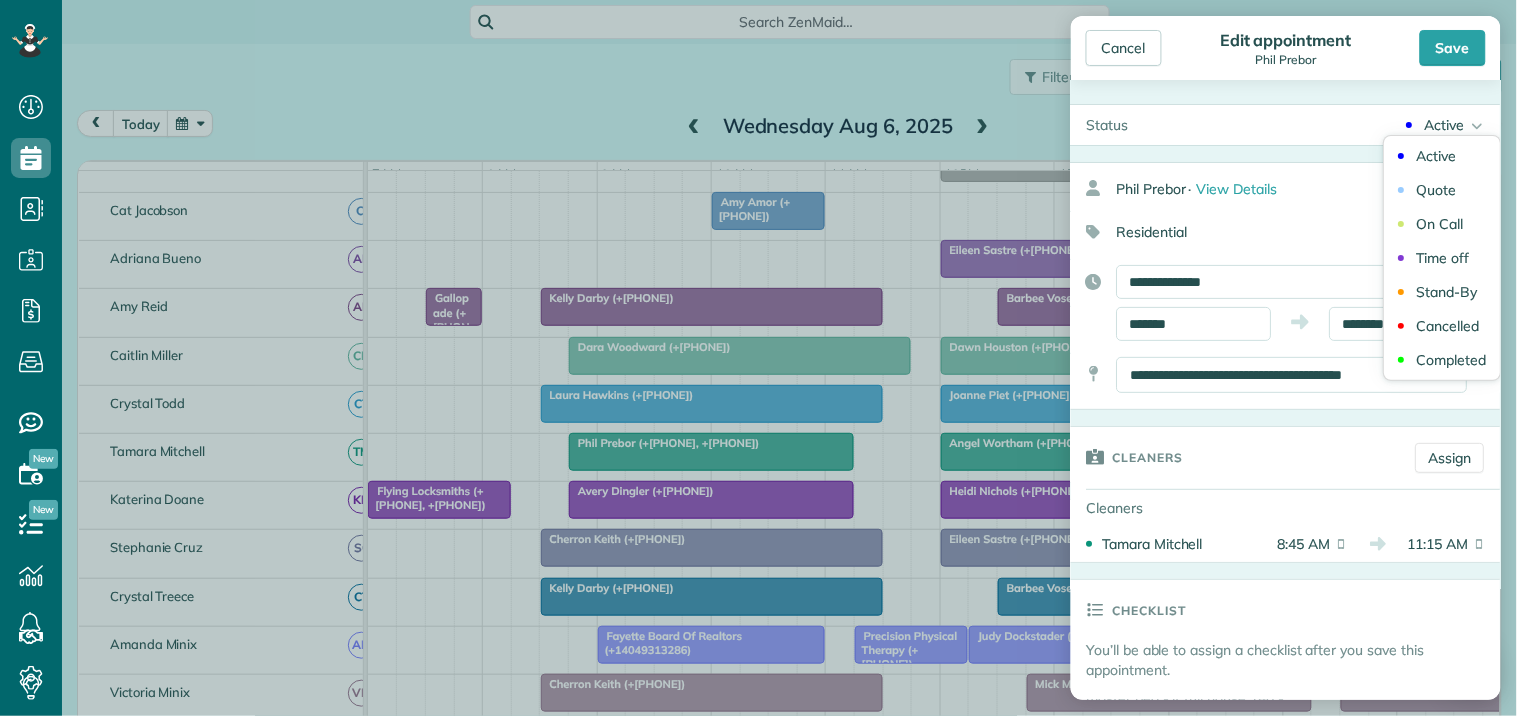 drag, startPoint x: 1417, startPoint y: 332, endPoint x: 1428, endPoint y: 273, distance: 60.016663 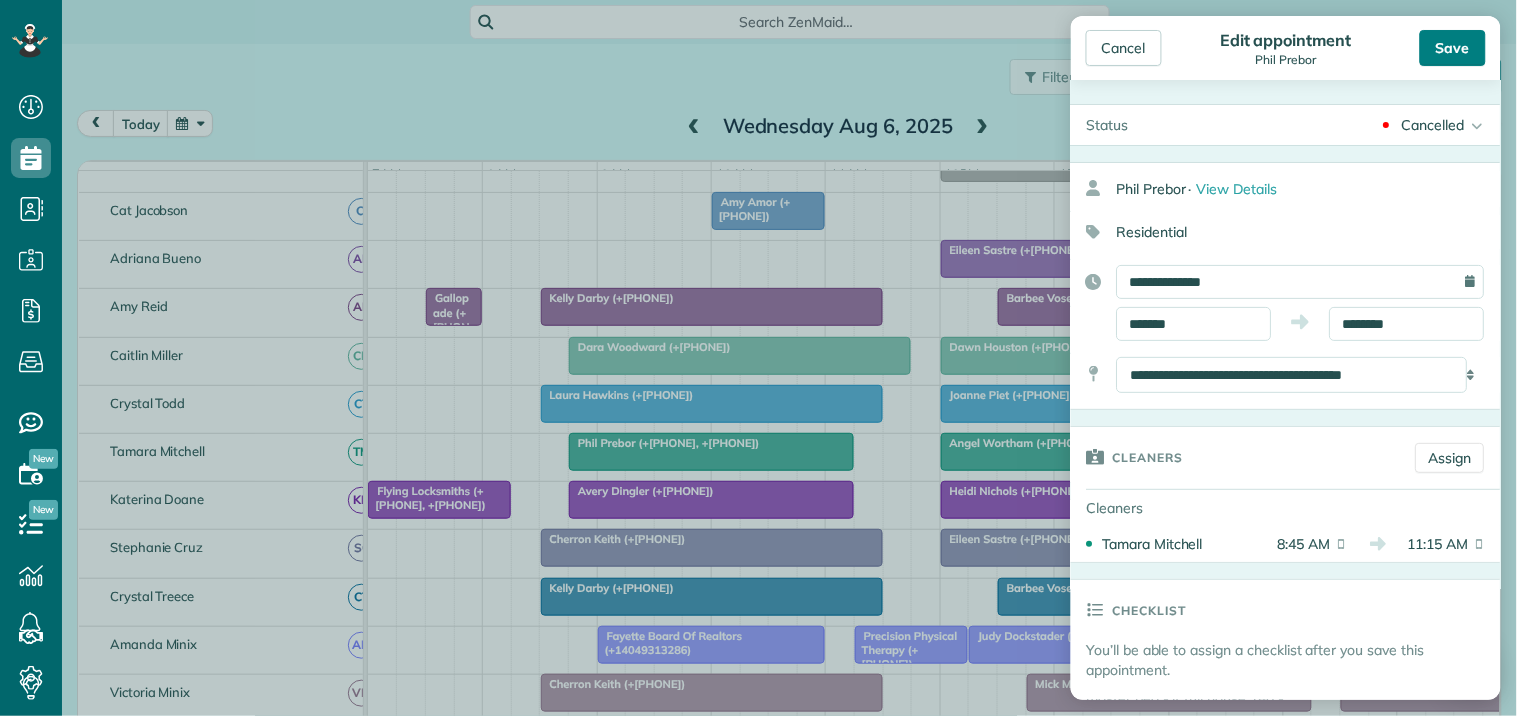 click on "Save" at bounding box center [1453, 48] 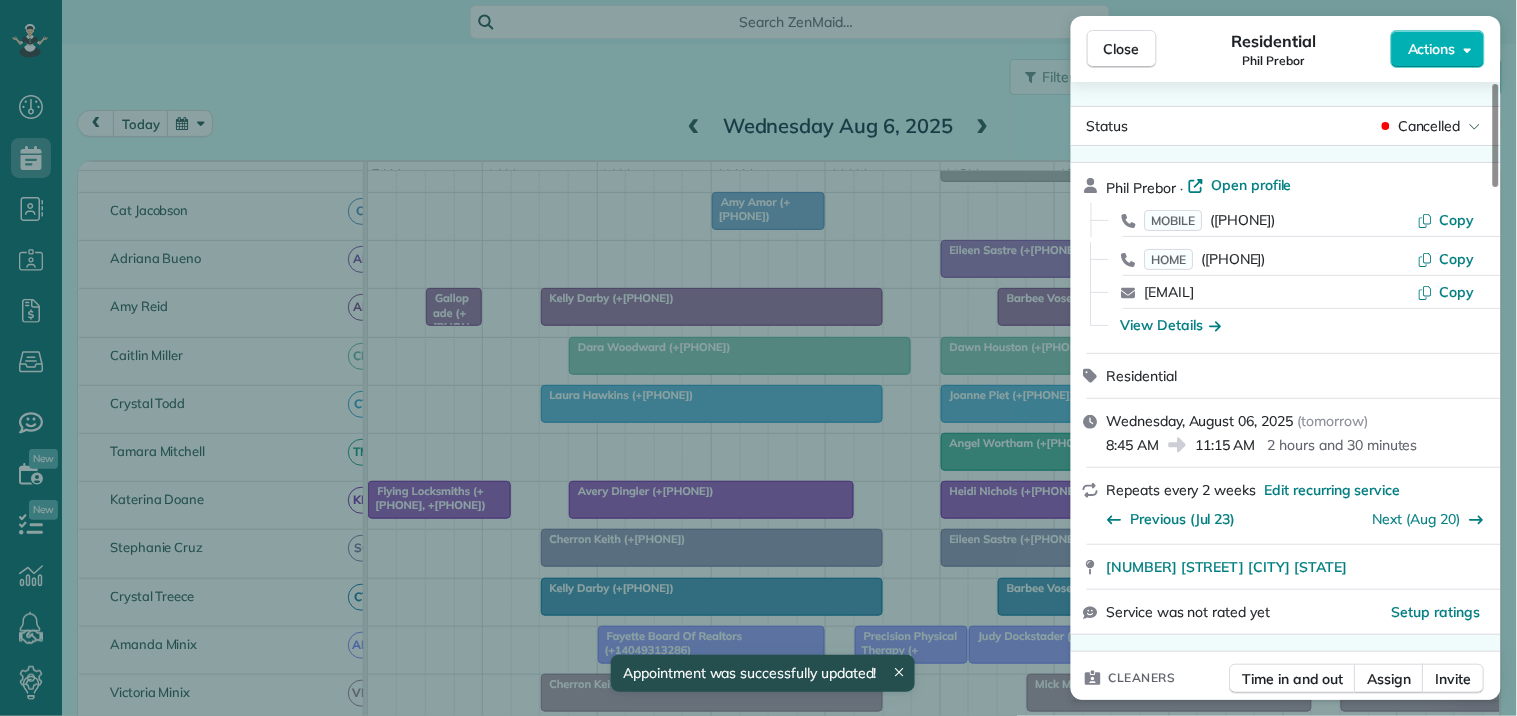 drag, startPoint x: 1124, startPoint y: 47, endPoint x: 1055, endPoint y: 52, distance: 69.18092 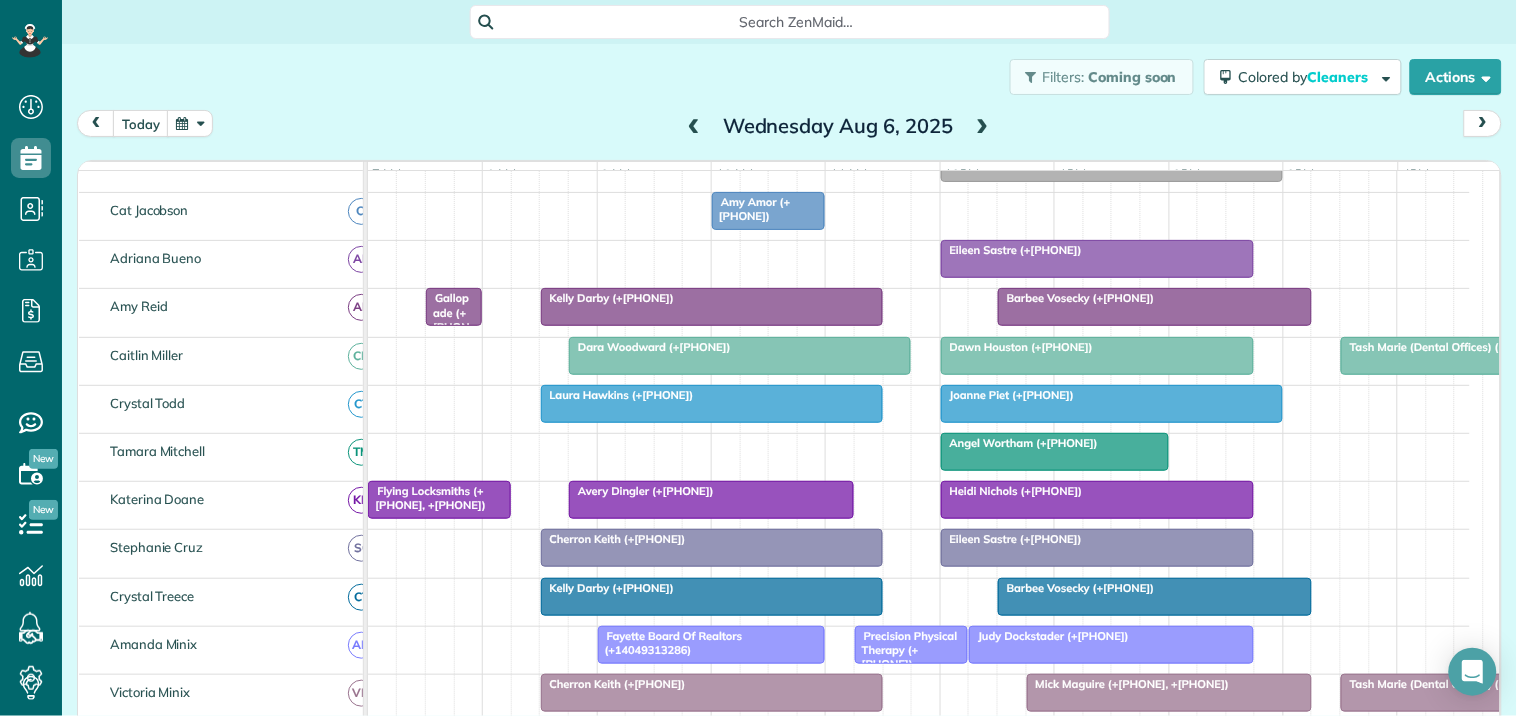 scroll, scrollTop: 353, scrollLeft: 0, axis: vertical 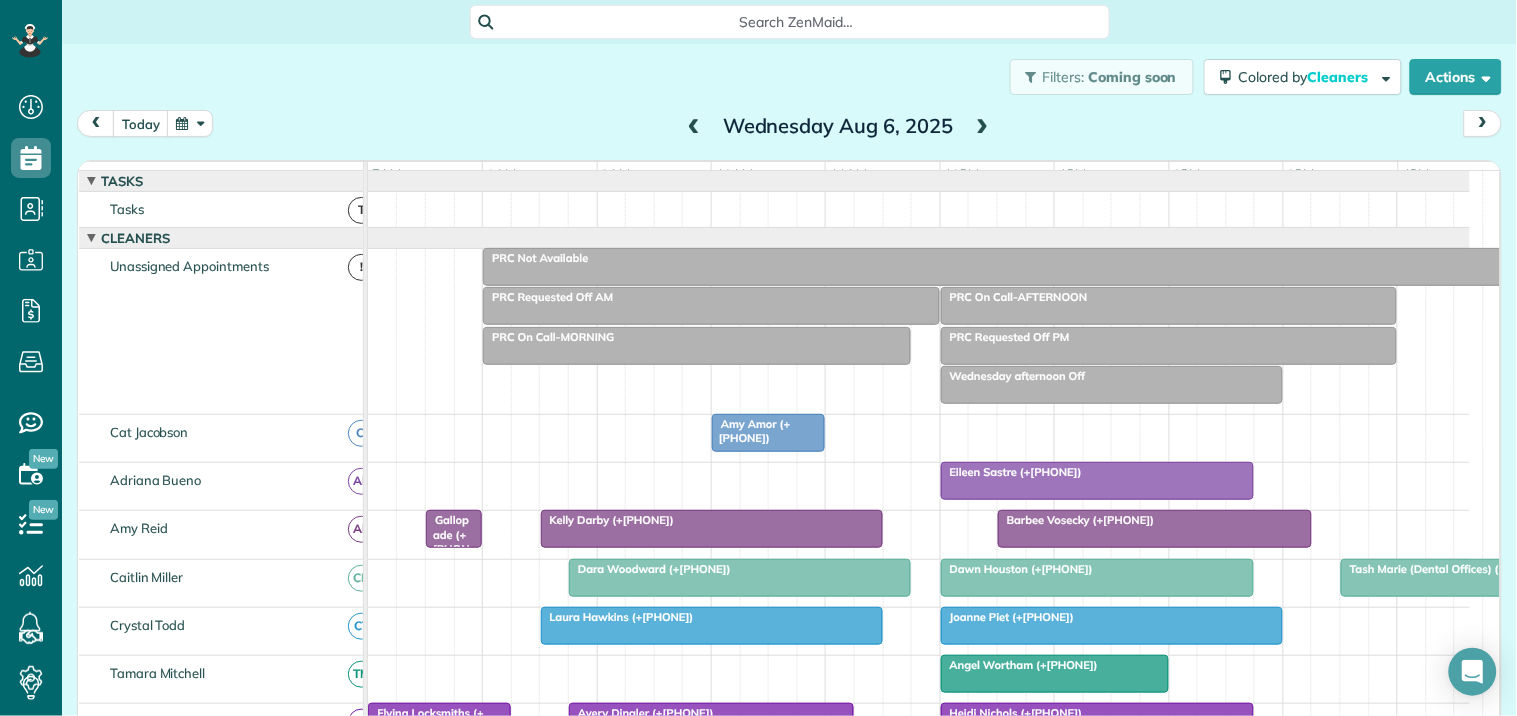 click at bounding box center [697, 346] 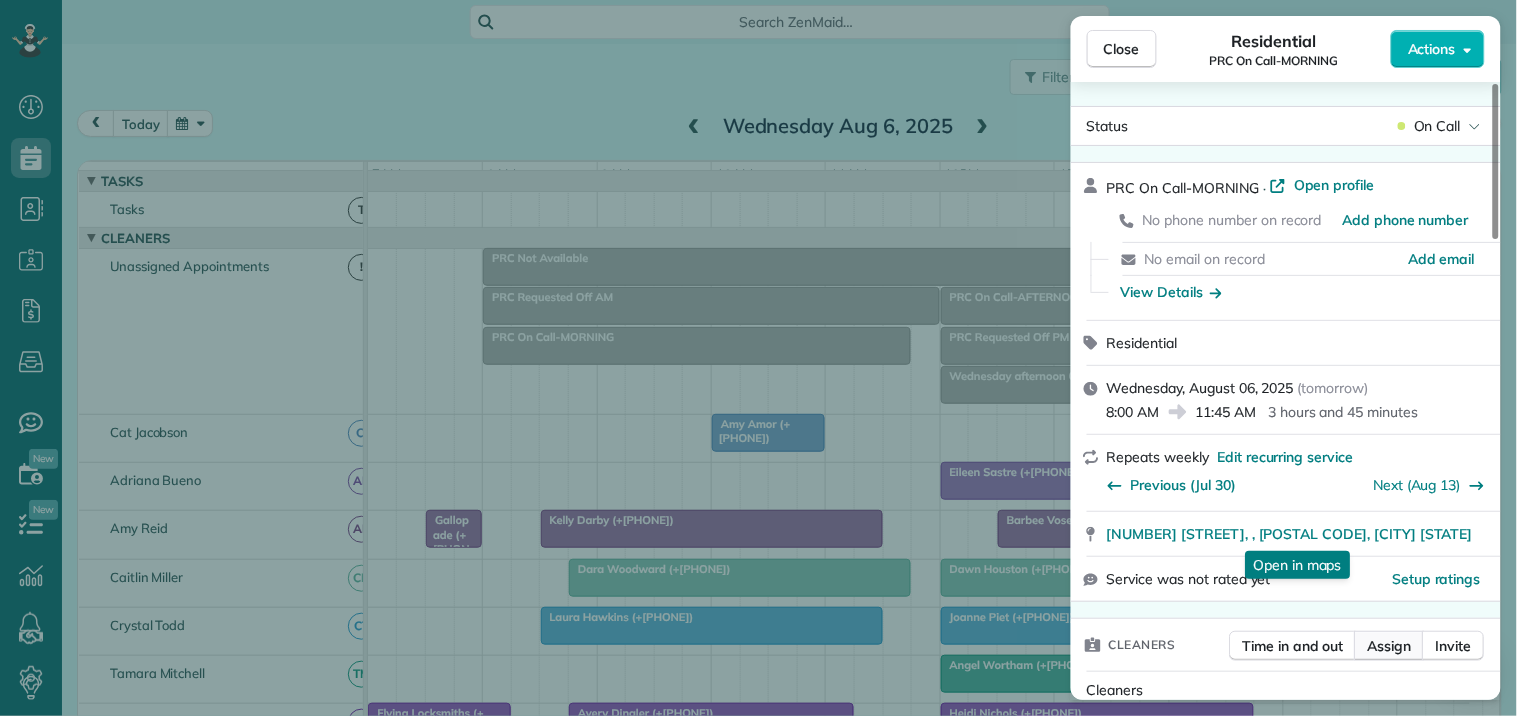click on "Assign" at bounding box center (1390, 646) 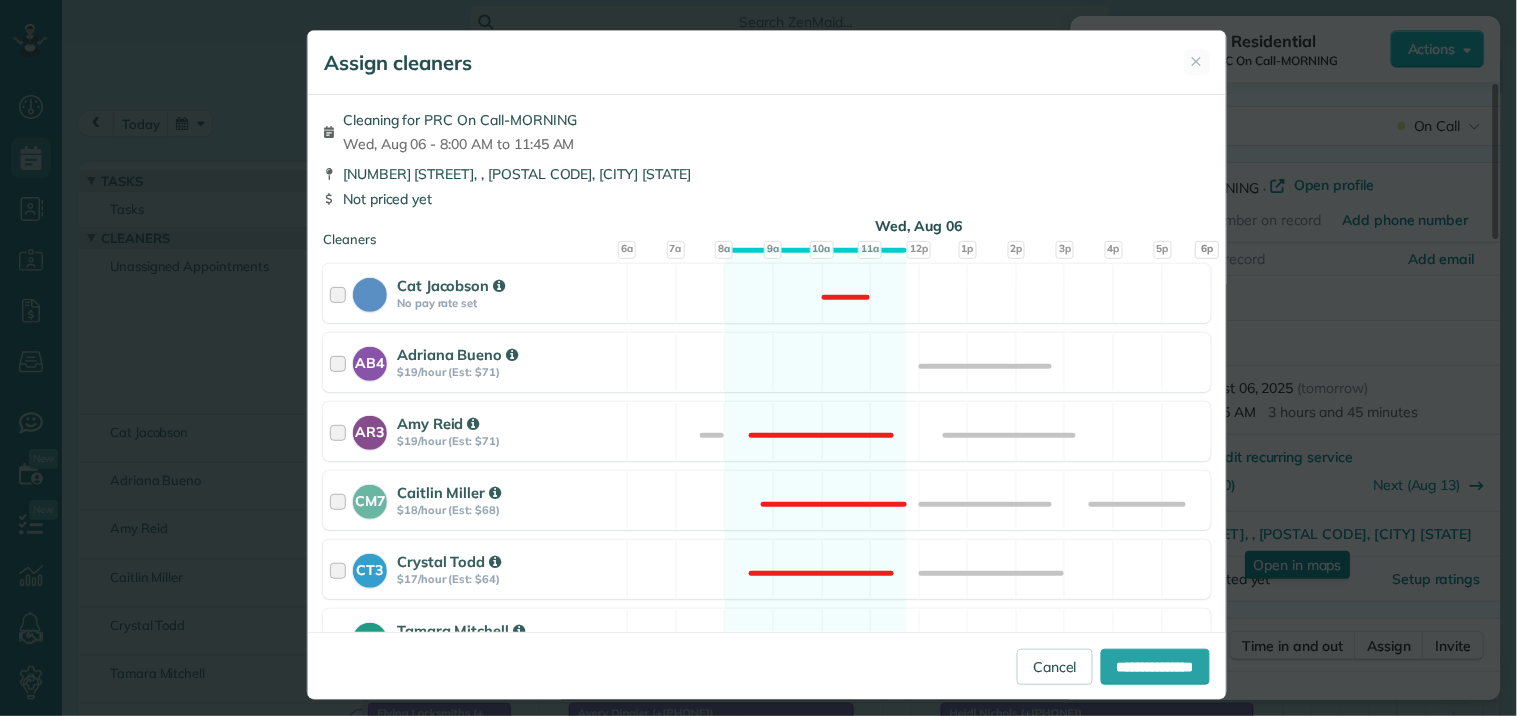scroll, scrollTop: 444, scrollLeft: 0, axis: vertical 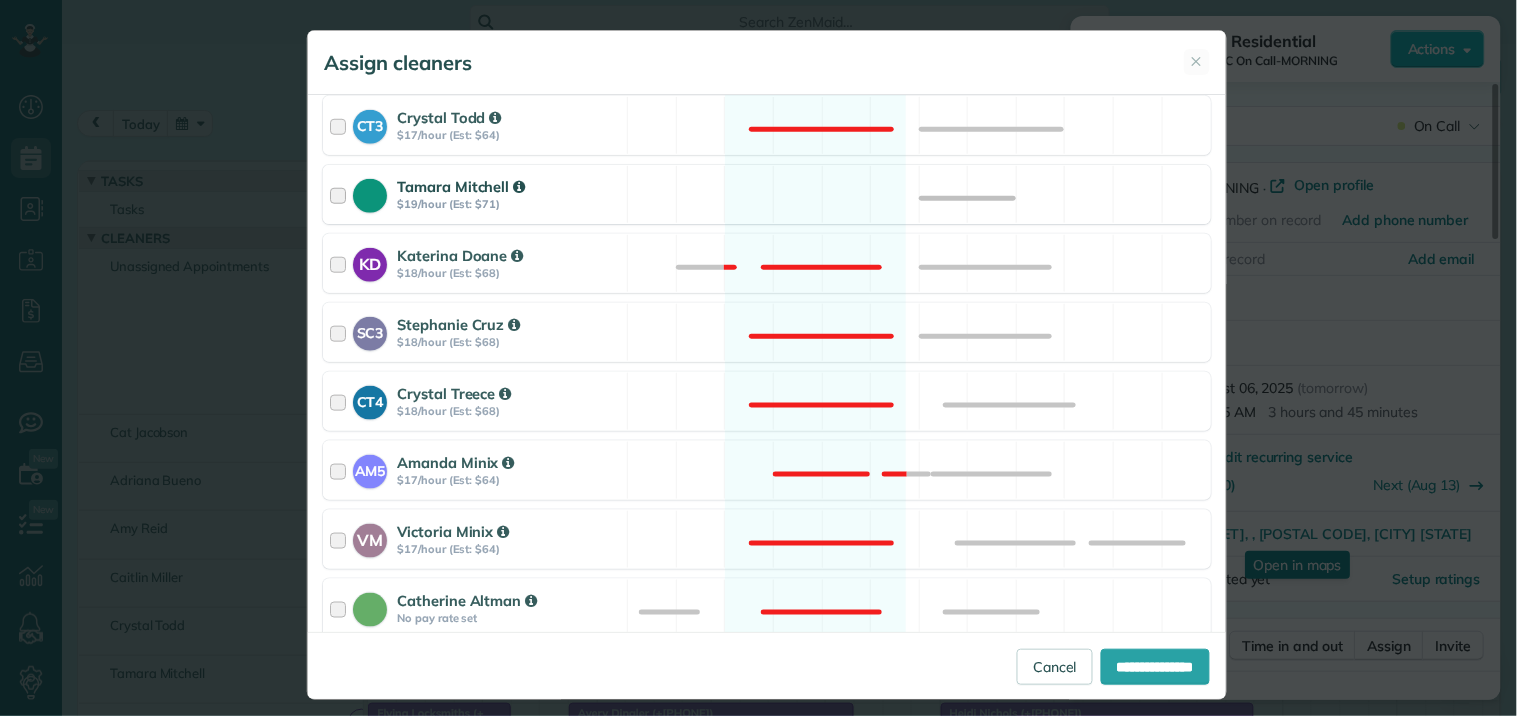 click on "Tamara Mitchell
$19/hour (Est: $71)
Available" at bounding box center [767, 194] 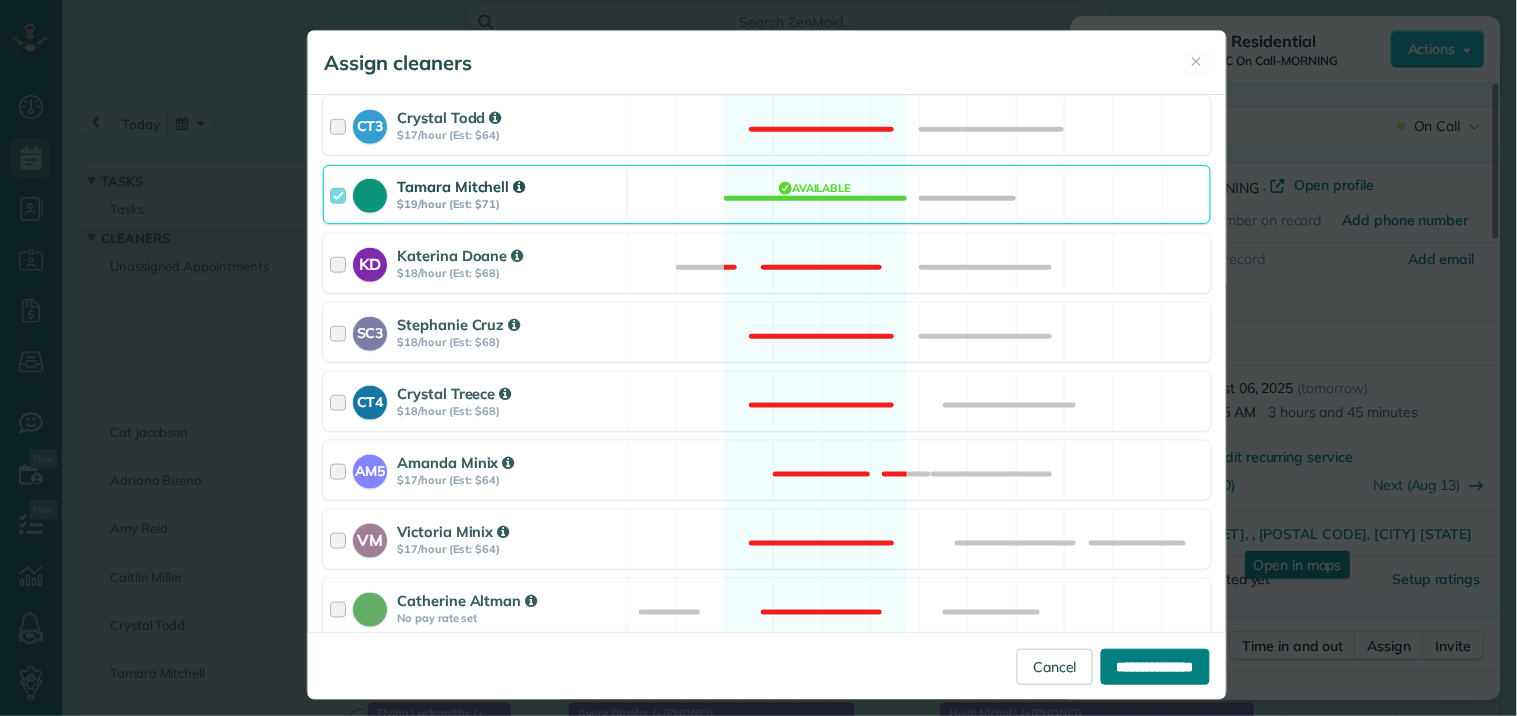 click on "**********" at bounding box center [1155, 667] 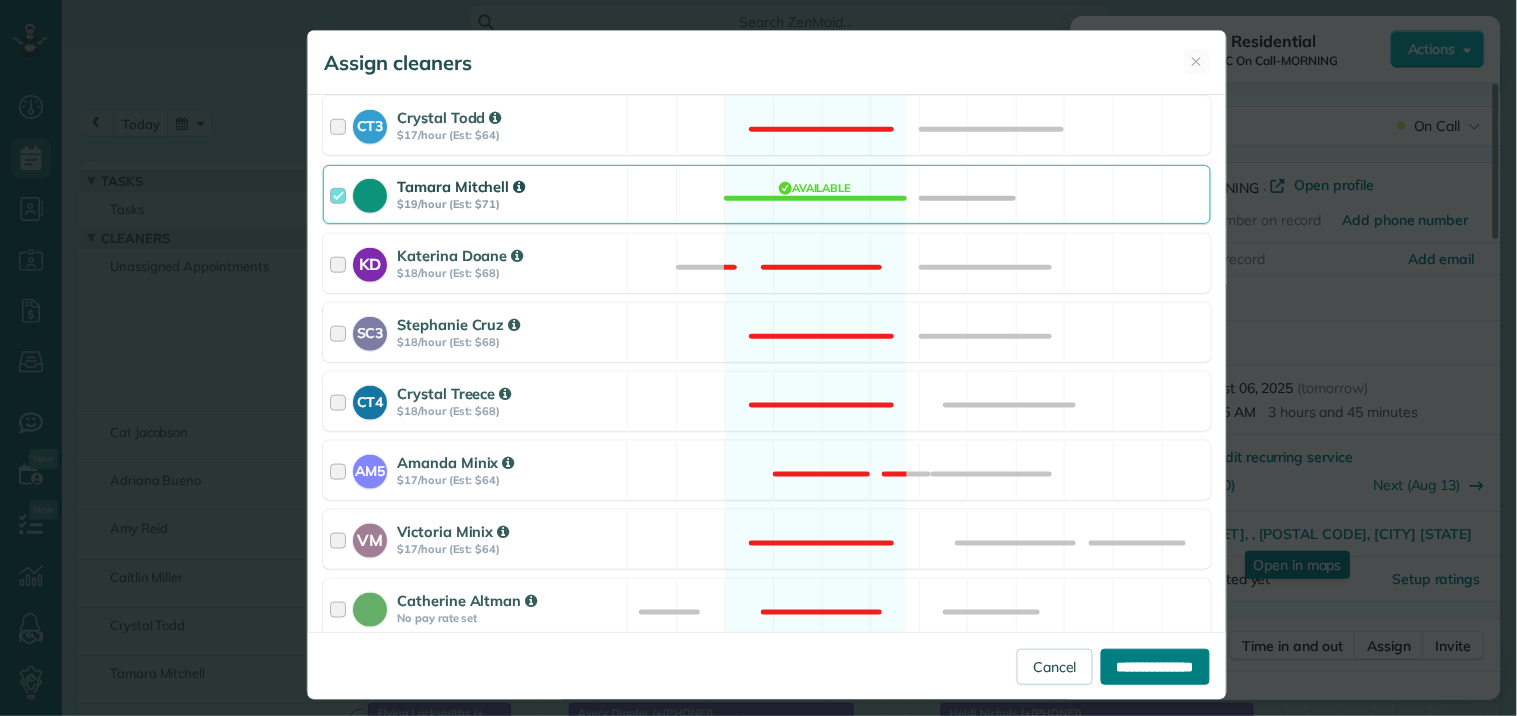type on "**********" 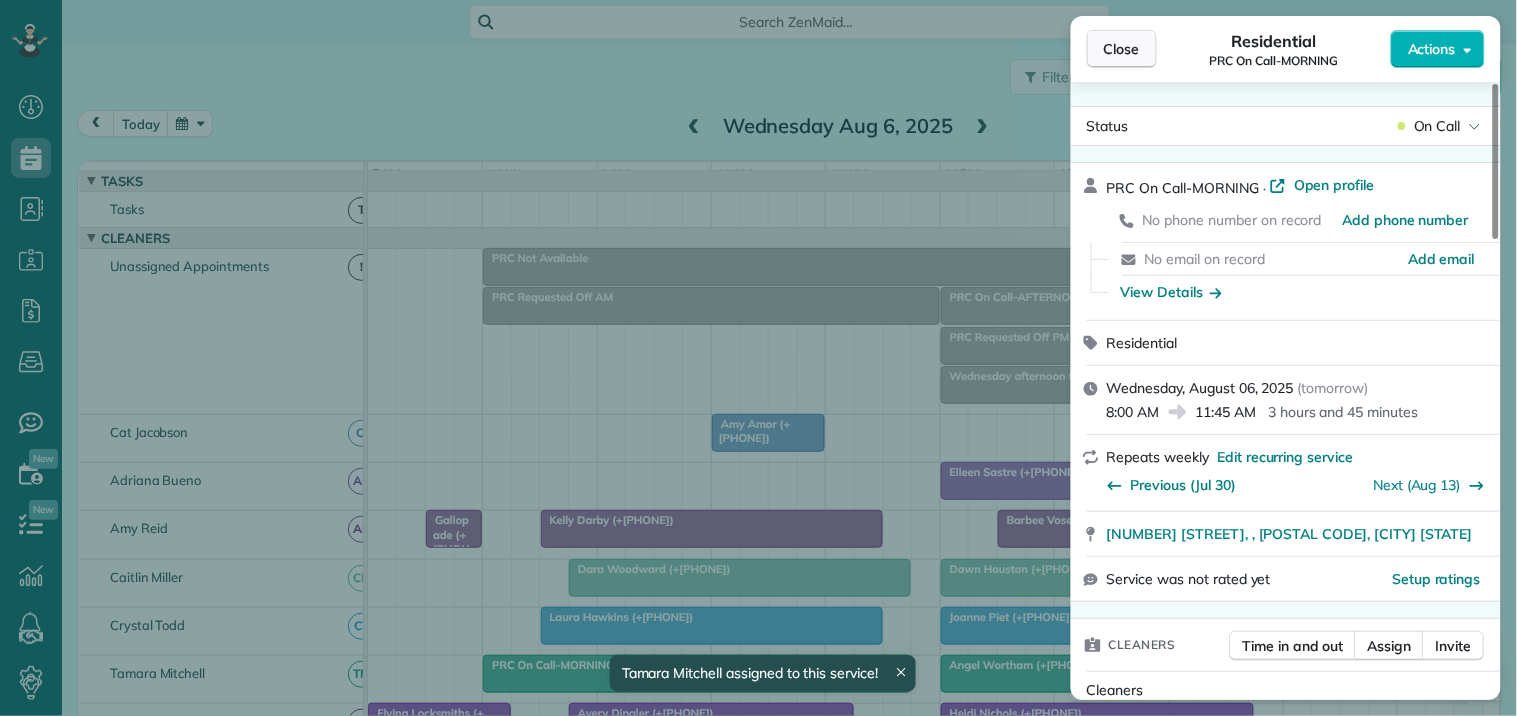 click on "Close" at bounding box center [1122, 49] 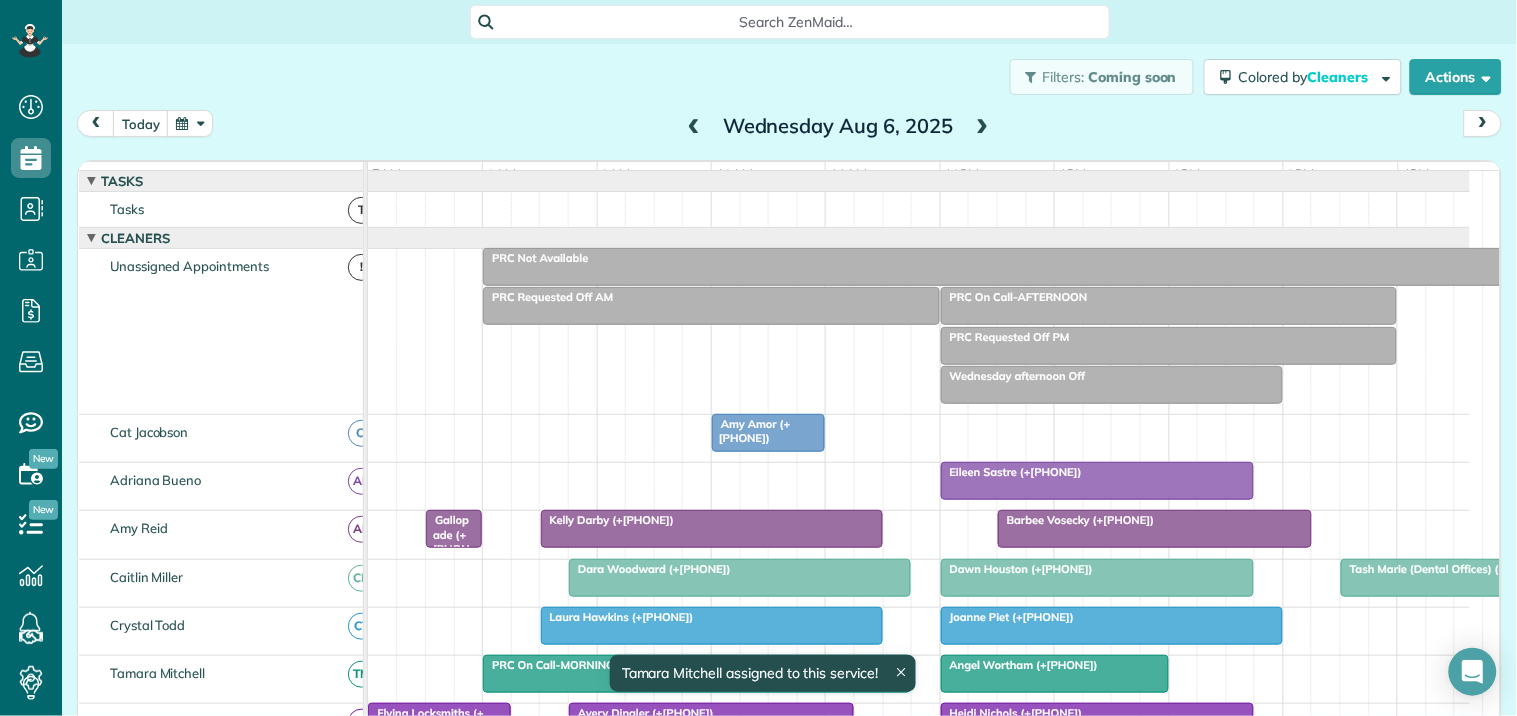 scroll, scrollTop: 311, scrollLeft: 0, axis: vertical 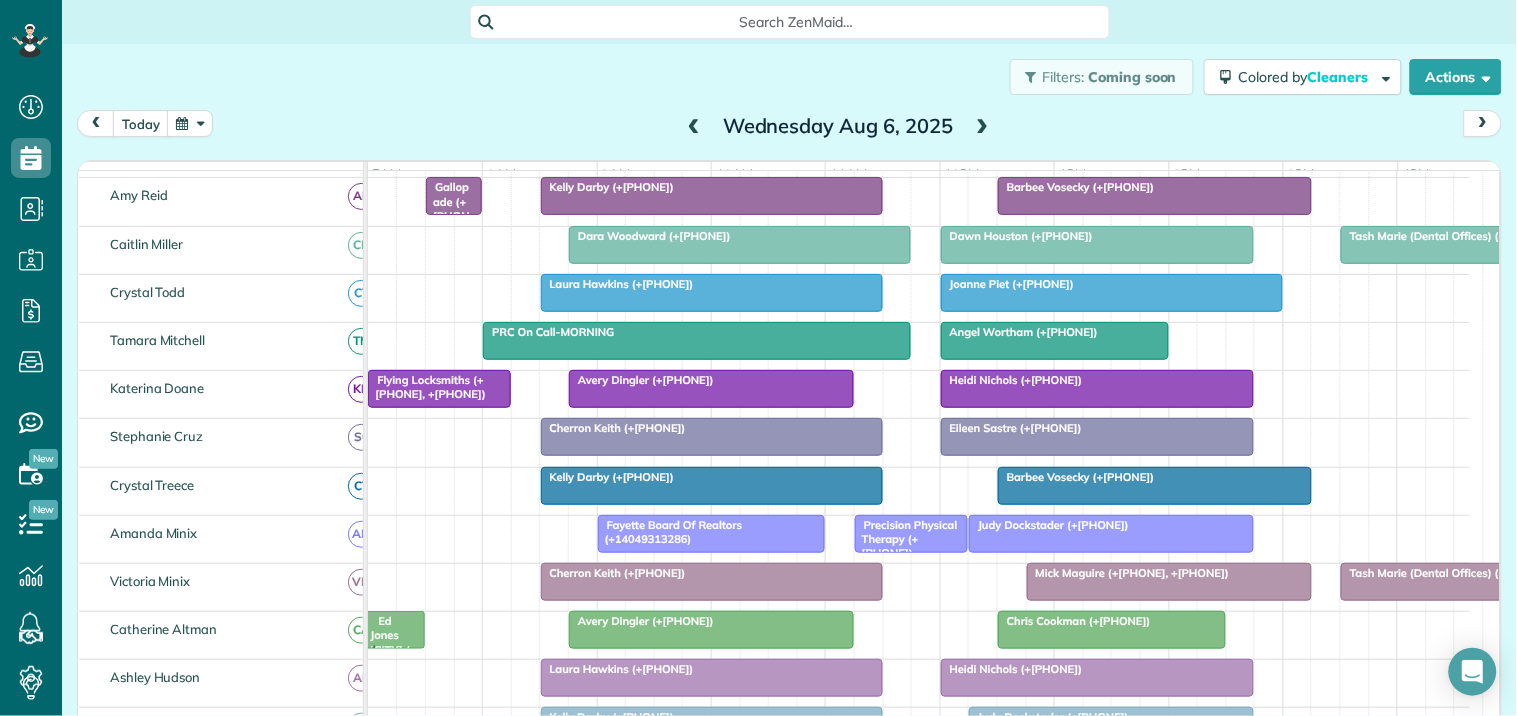 click at bounding box center [983, 127] 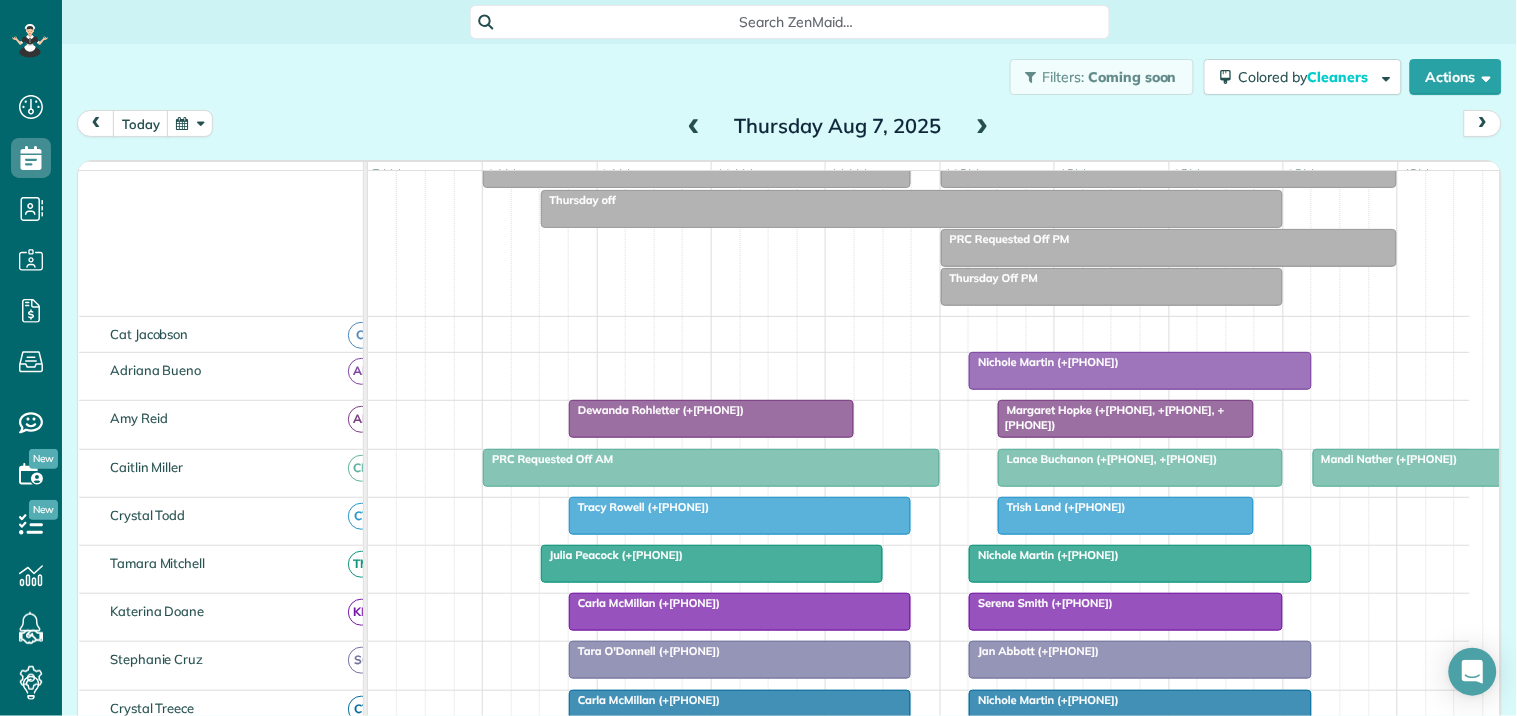 click on "Thursday Aug 7, 2025" at bounding box center (838, 126) 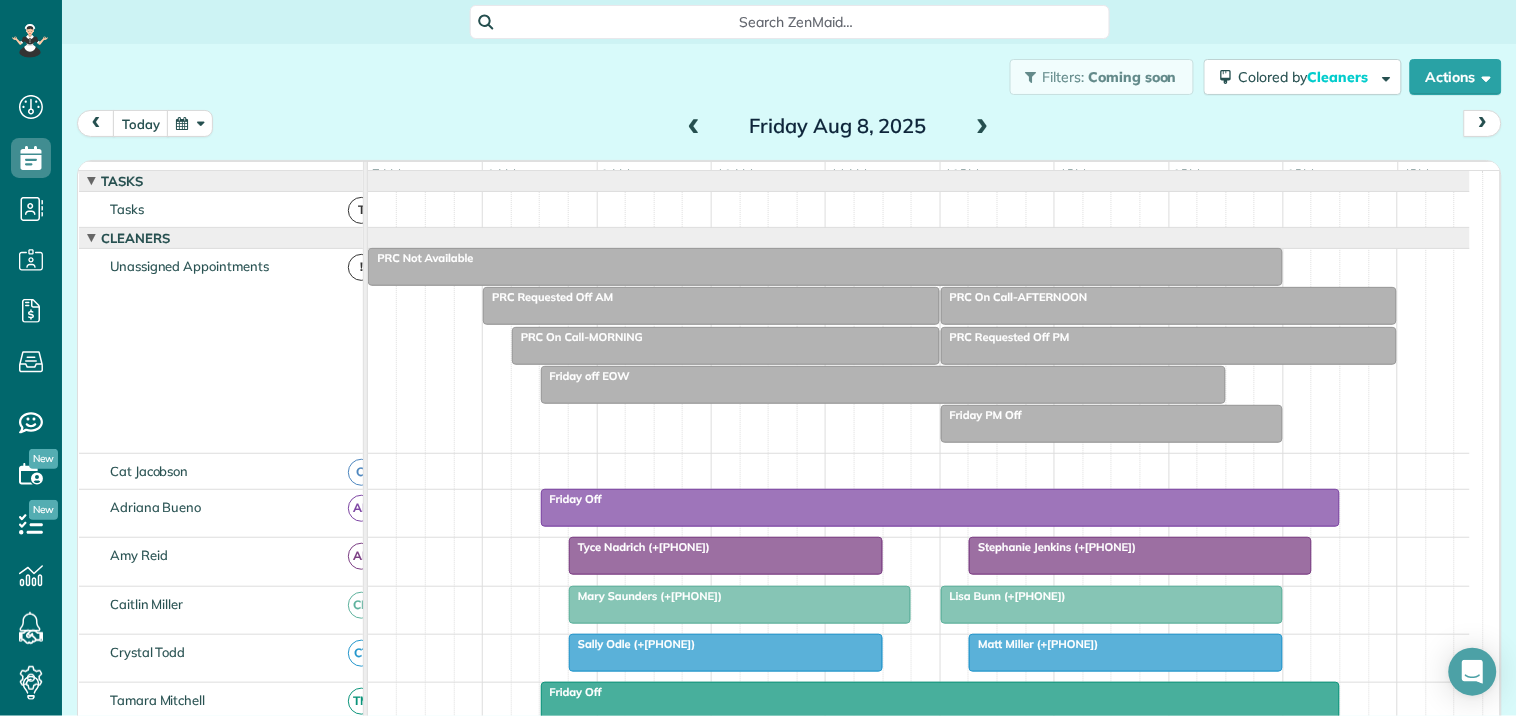 click on "today   Friday Aug 8, 2025" at bounding box center [789, 128] 